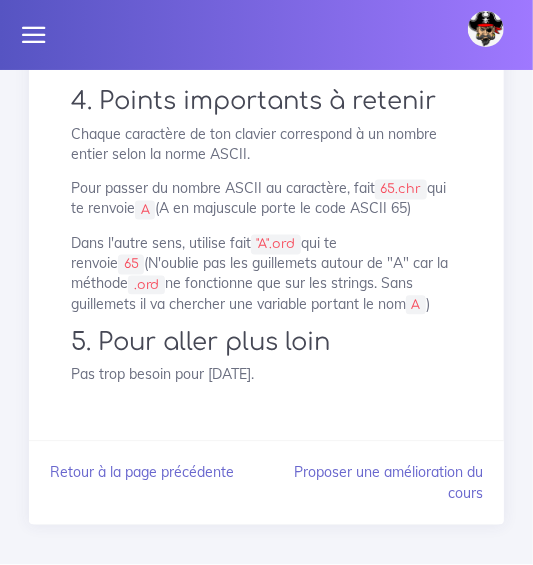 scroll, scrollTop: 21, scrollLeft: 0, axis: vertical 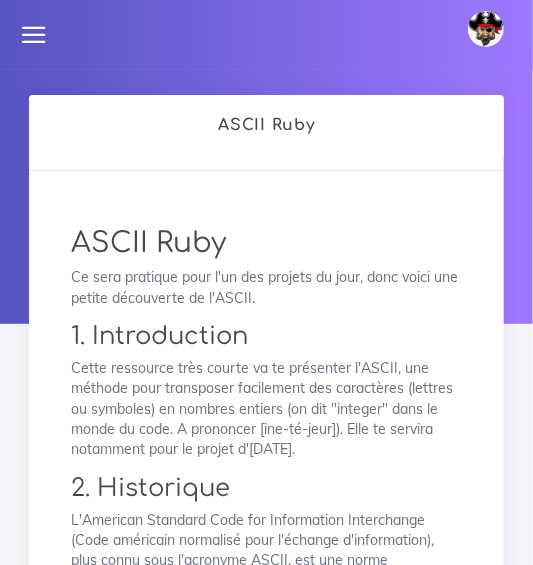 click at bounding box center [34, 35] 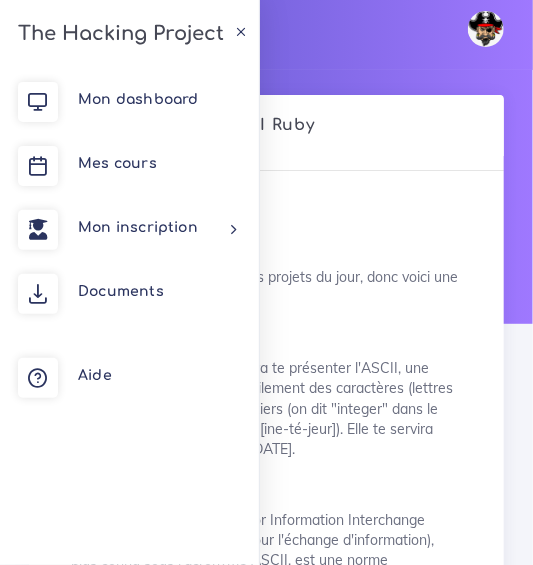 drag, startPoint x: 318, startPoint y: 28, endPoint x: 288, endPoint y: 28, distance: 30 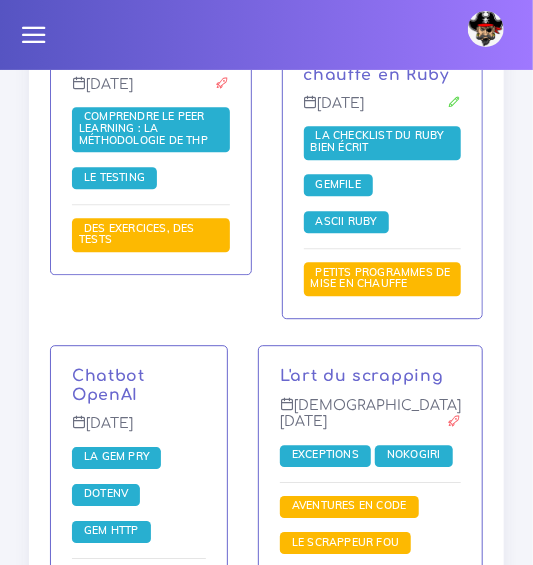 scroll, scrollTop: 4255, scrollLeft: 0, axis: vertical 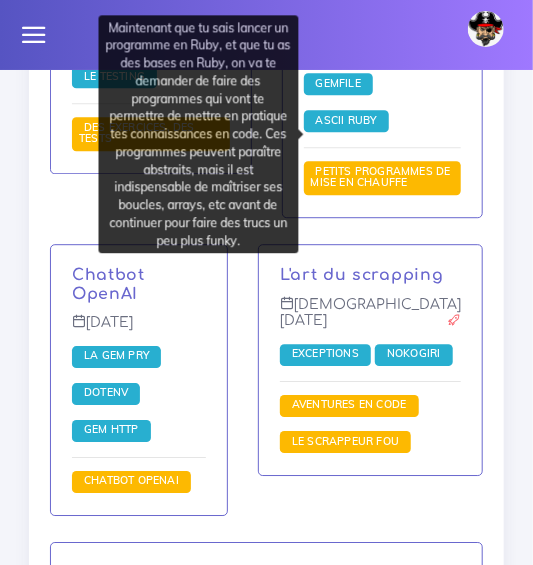 click on "Petits programmes de mise en chauffe" at bounding box center (381, 177) 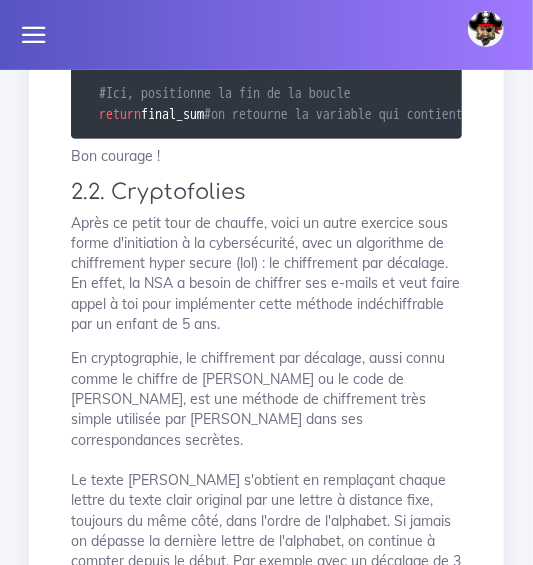 scroll, scrollTop: 4994, scrollLeft: 0, axis: vertical 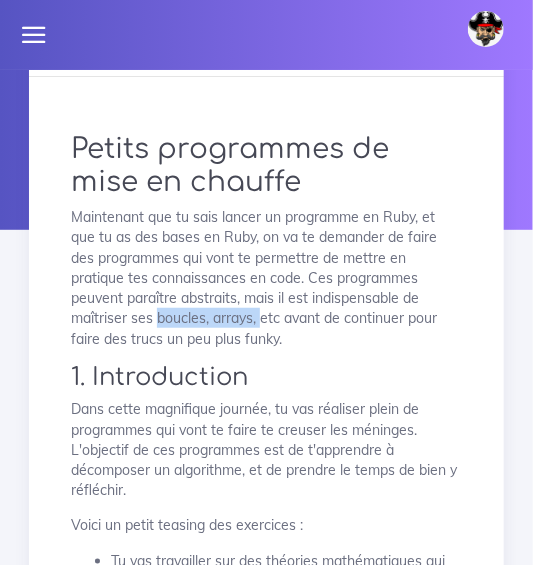 drag, startPoint x: 173, startPoint y: 323, endPoint x: 66, endPoint y: 320, distance: 107.042046 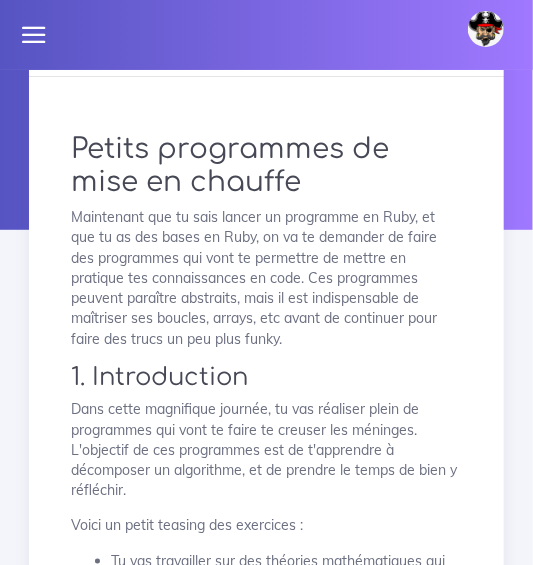 click on "Maintenant que tu sais lancer un programme en Ruby, et que tu as des bases en Ruby, on va te demander de faire des programmes qui vont te permettre de mettre en pratique tes connaissances en code. Ces programmes peuvent paraître abstraits, mais il est indispensable de maîtriser ses boucles, arrays, etc avant de continuer pour faire des trucs un peu plus funky." at bounding box center [266, 278] 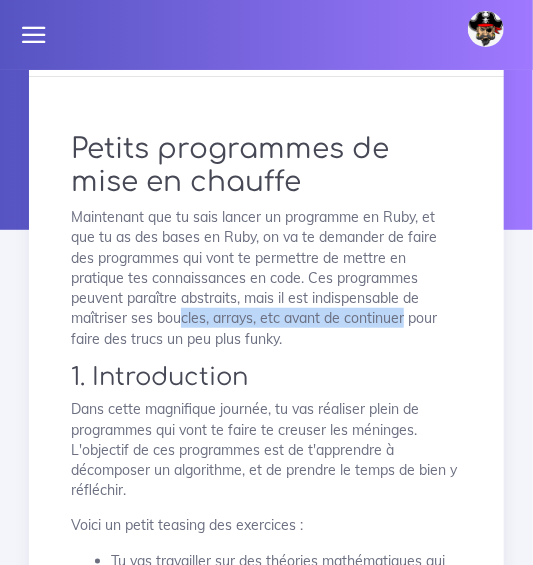drag, startPoint x: 319, startPoint y: 320, endPoint x: 93, endPoint y: 314, distance: 226.07964 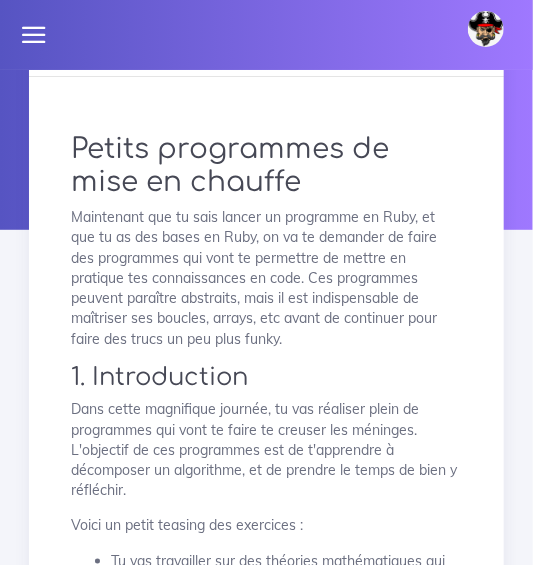 click on "Maintenant que tu sais lancer un programme en Ruby, et que tu as des bases en Ruby, on va te demander de faire des programmes qui vont te permettre de mettre en pratique tes connaissances en code. Ces programmes peuvent paraître abstraits, mais il est indispensable de maîtriser ses boucles, arrays, etc avant de continuer pour faire des trucs un peu plus funky." at bounding box center [266, 278] 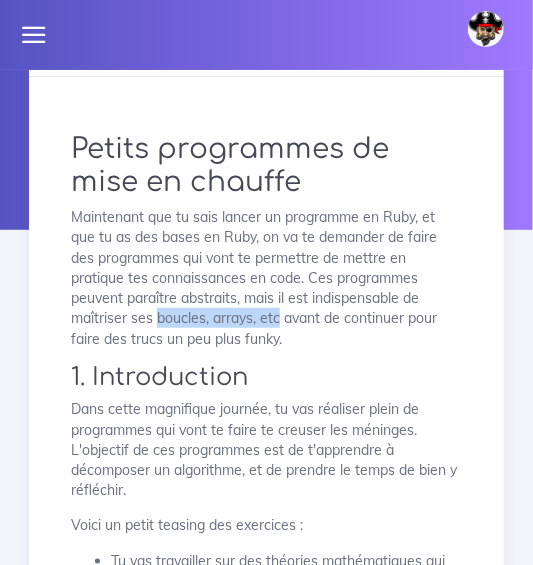 drag, startPoint x: 195, startPoint y: 321, endPoint x: 50, endPoint y: 320, distance: 145.00345 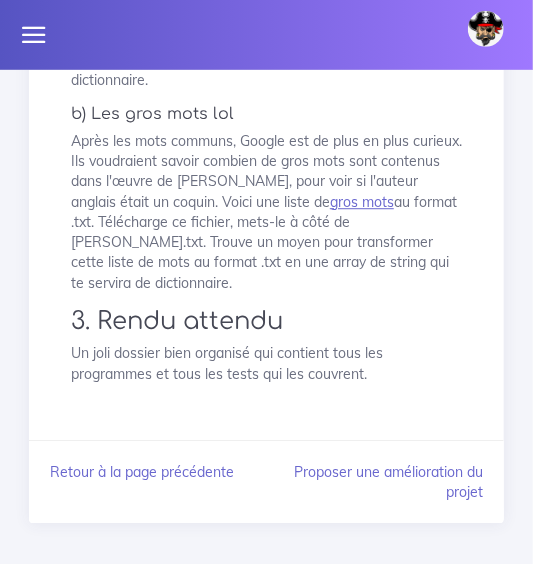 scroll, scrollTop: 7869, scrollLeft: 0, axis: vertical 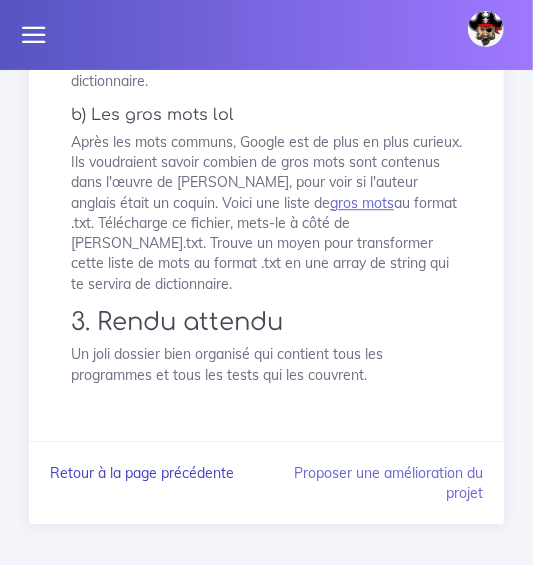 click on "Retour à la page précédente" at bounding box center [142, 473] 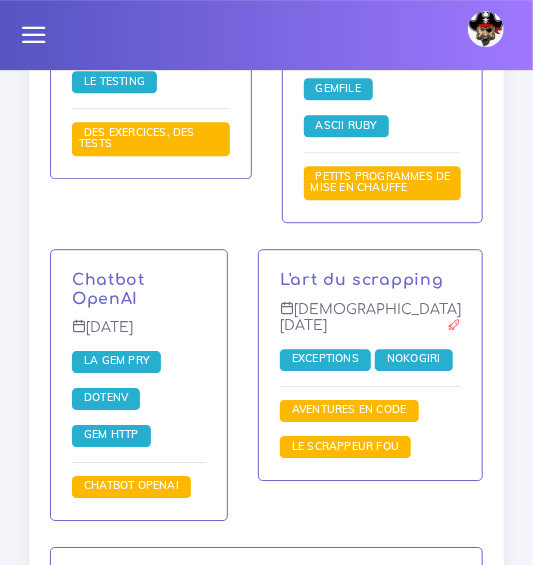 scroll, scrollTop: 4255, scrollLeft: 0, axis: vertical 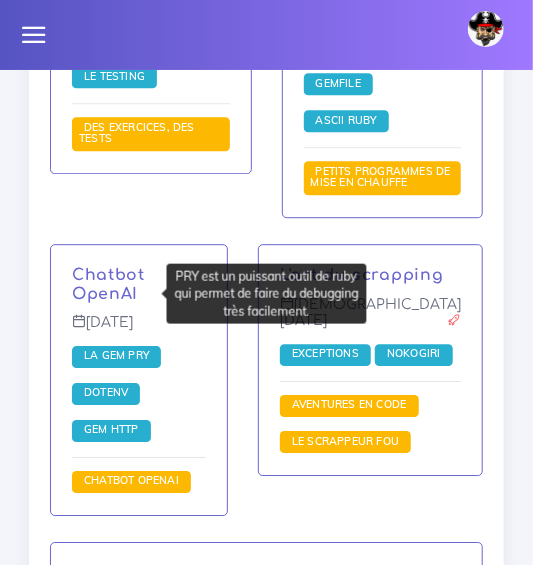 click on "La gem PRY" at bounding box center (116, 356) 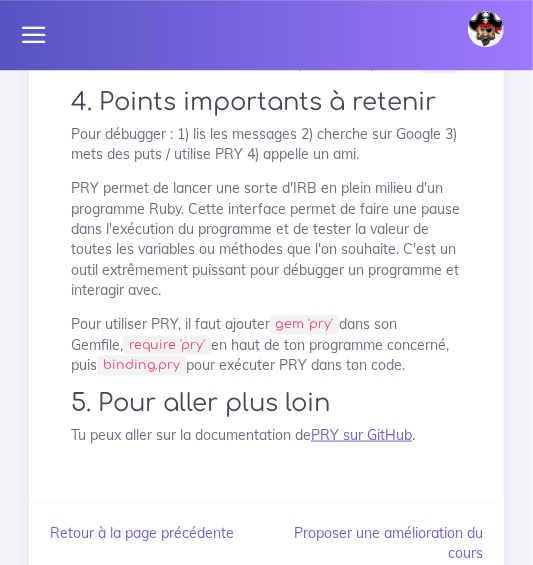 scroll, scrollTop: 1903, scrollLeft: 0, axis: vertical 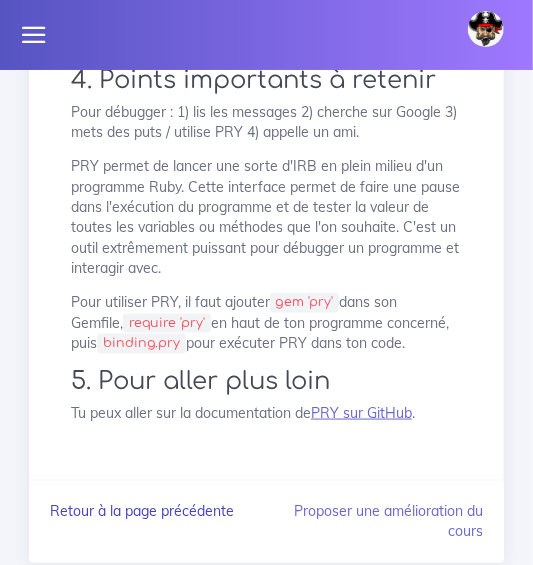 click on "Retour à la page précédente" at bounding box center [142, 512] 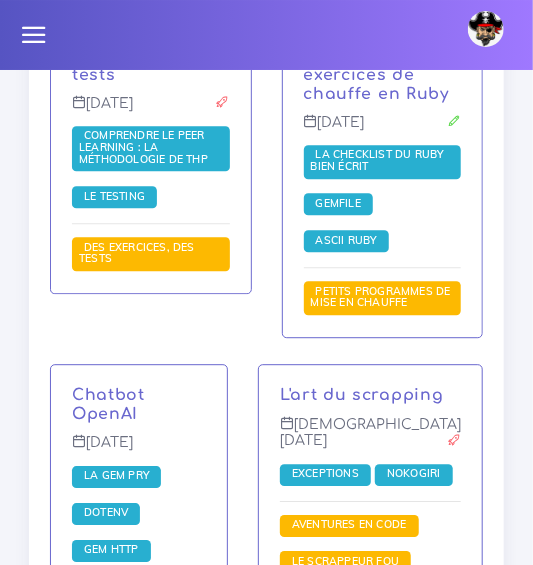 scroll, scrollTop: 4255, scrollLeft: 0, axis: vertical 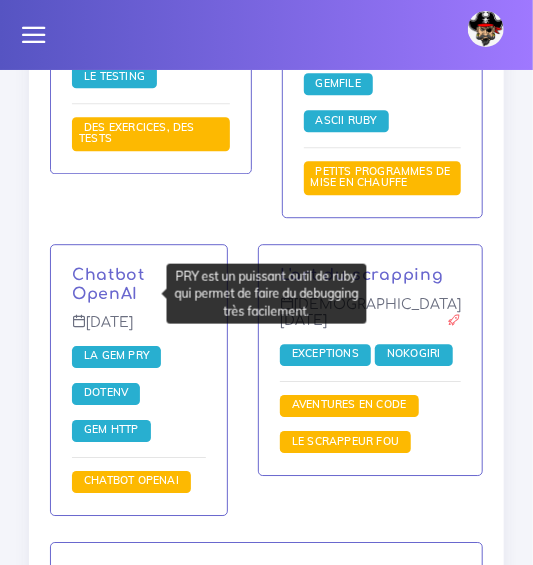 click on "La gem PRY" at bounding box center (116, 355) 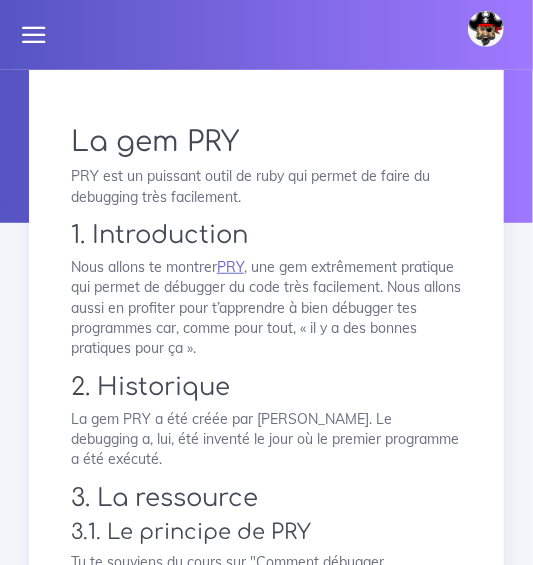 scroll, scrollTop: 115, scrollLeft: 0, axis: vertical 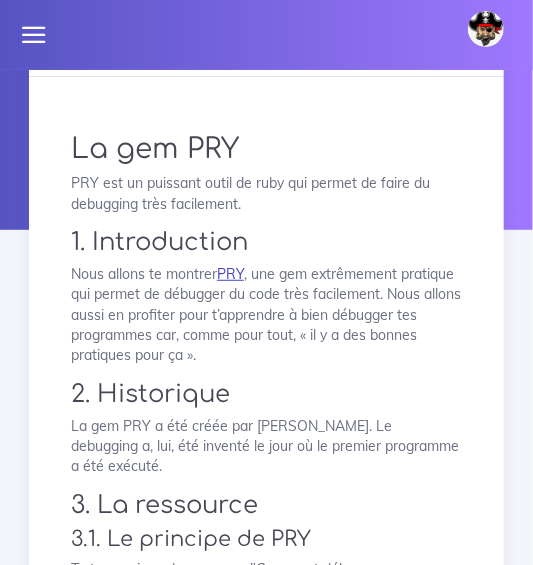 click on "PRY" at bounding box center [230, 274] 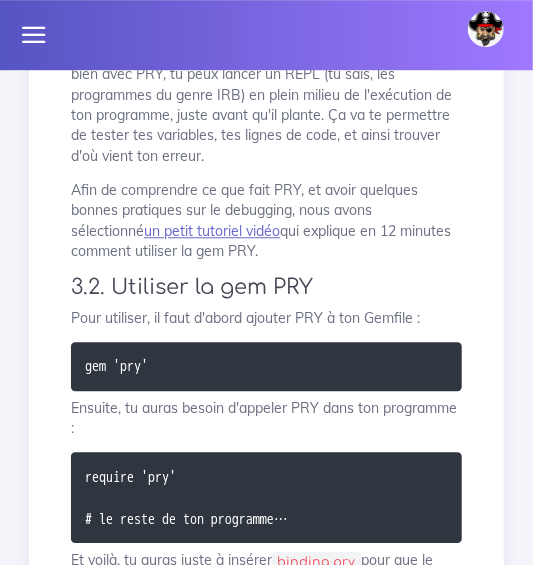 scroll, scrollTop: 920, scrollLeft: 0, axis: vertical 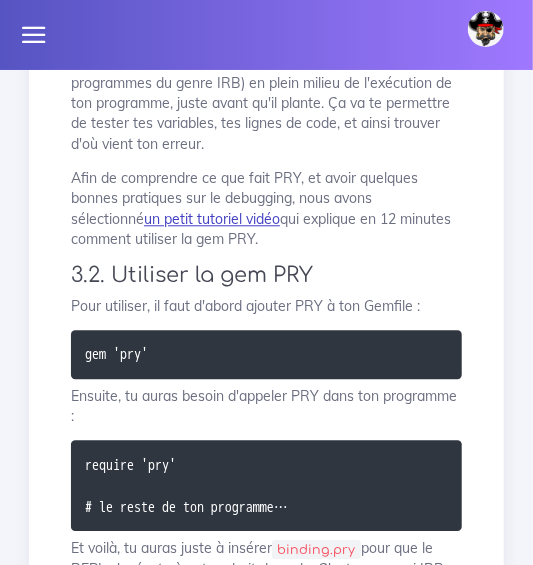 click on "un petit tutoriel vidéo" at bounding box center (212, 219) 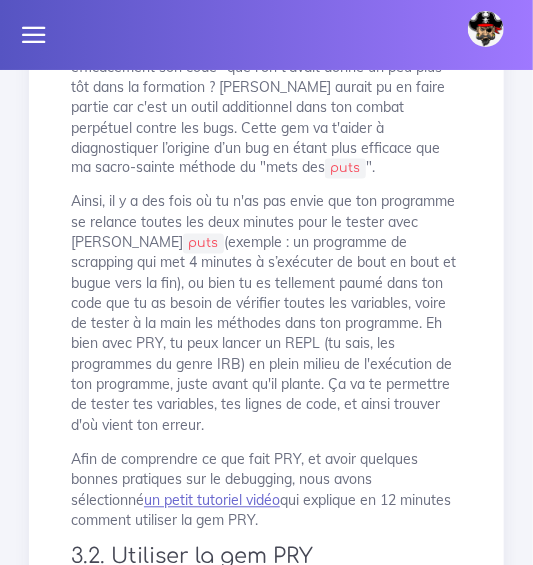 scroll, scrollTop: 0, scrollLeft: 0, axis: both 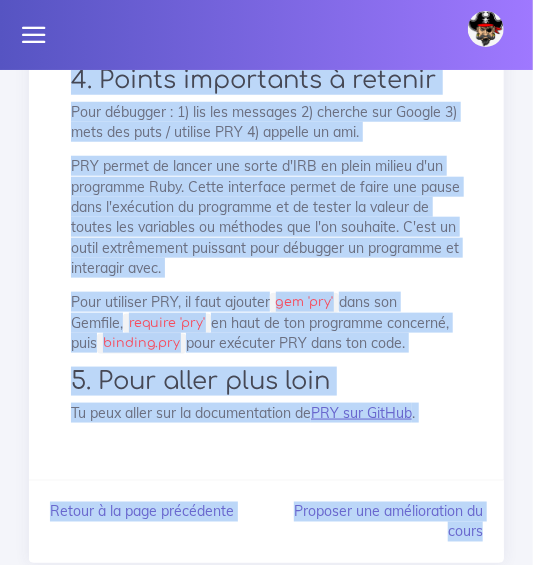 drag, startPoint x: 208, startPoint y: 148, endPoint x: 418, endPoint y: 317, distance: 269.55704 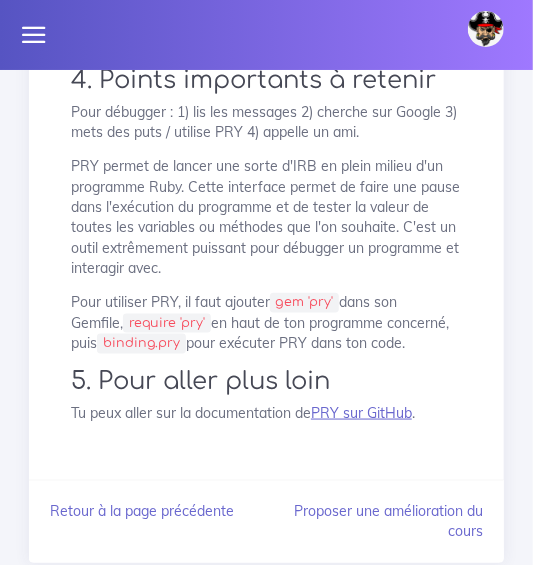 click on "La gem PRY
PRY est un puissant outil de ruby qui permet de faire du debugging très facilement.
1. Introduction
Nous allons te montrer  PRY , une gem extrêmement pratique qui permet de débugger du code très facilement. Nous allons aussi en profiter pour t’apprendre à bien débugger tes programmes car, comme pour tout, « il y a des bonnes pratiques pour ça ».
2. Historique
La gem PRY a été créée par [PERSON_NAME]. Le debugging a, lui, été inventé le jour où le premier programme a été exécuté.
3. La ressource
3.1. Le principe de PRY
Tu te souviens du cours sur "Comment débugger efficacement son code" que l'on t'avait donné un peu plus tôt dans la formation ? [PERSON_NAME] aurait pu en faire partie car c'est un outil additionnel dans ton combat perpétuel contre les bugs. Cette gem va t'aider à diagnostiquer l’origine d’un bug en étant plus efficace que ma sacro-sainte méthode du "mets des  puts ".
puts
un petit tutoriel vidéo
3.2. Utiliser la gem PRY
." at bounding box center [266, -609] 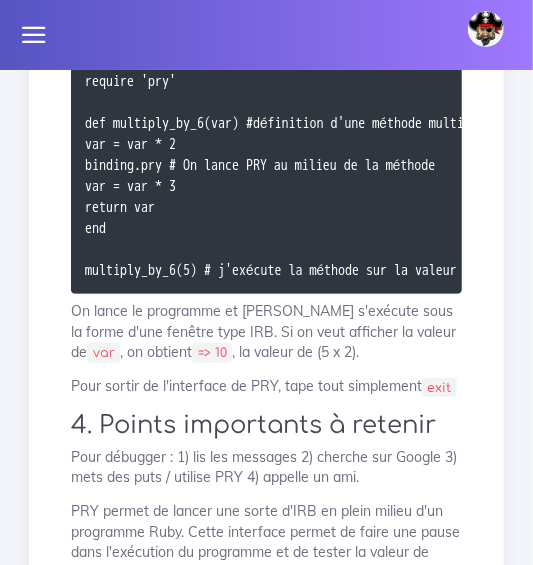 click on "On lance le programme et [PERSON_NAME] s'exécute sous la forme d'une fenêtre type IRB. Si on veut afficher la valeur de  var , on obtient  => 10 , la valeur de (5 x 2)." at bounding box center [266, 331] 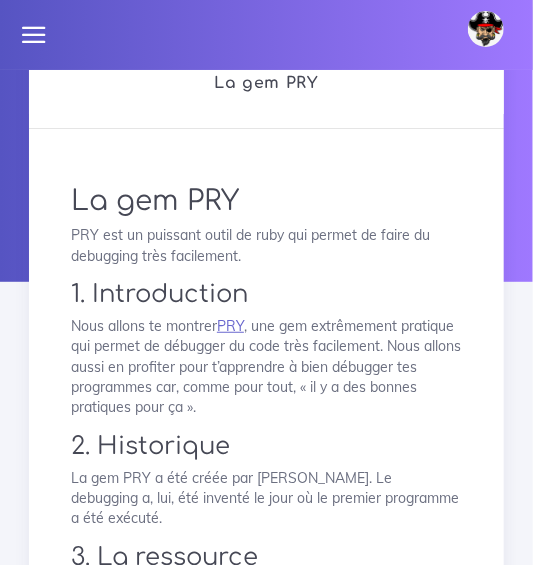 scroll, scrollTop: 0, scrollLeft: 0, axis: both 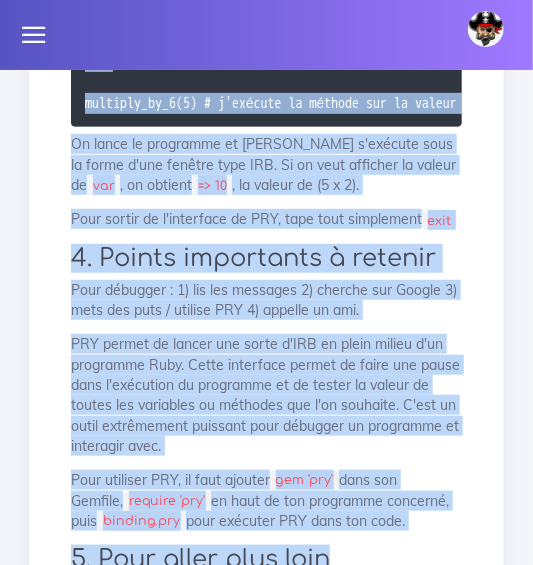 drag, startPoint x: 66, startPoint y: 258, endPoint x: 392, endPoint y: 490, distance: 400.12497 